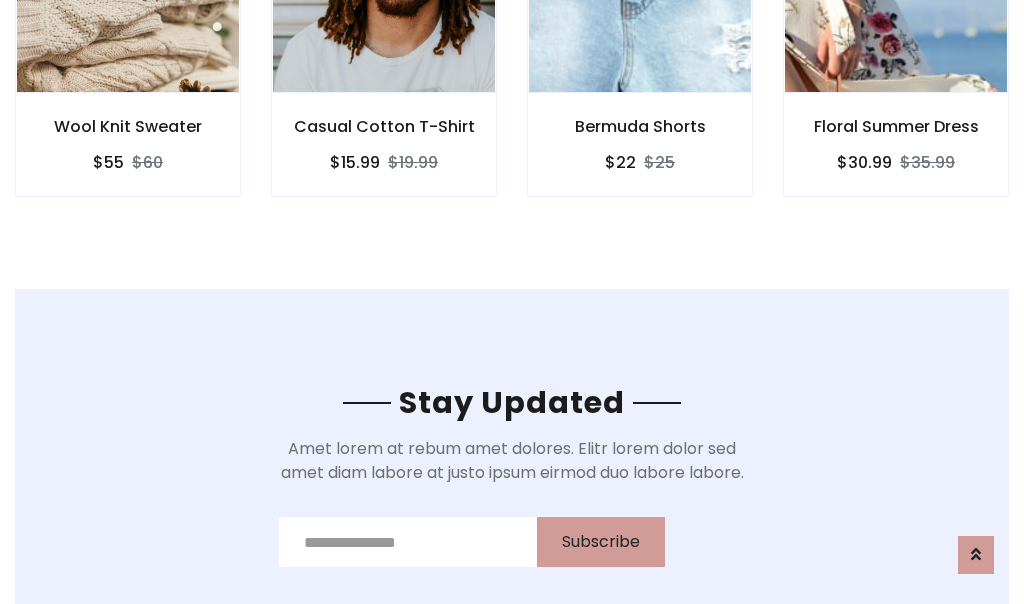 scroll, scrollTop: 3012, scrollLeft: 0, axis: vertical 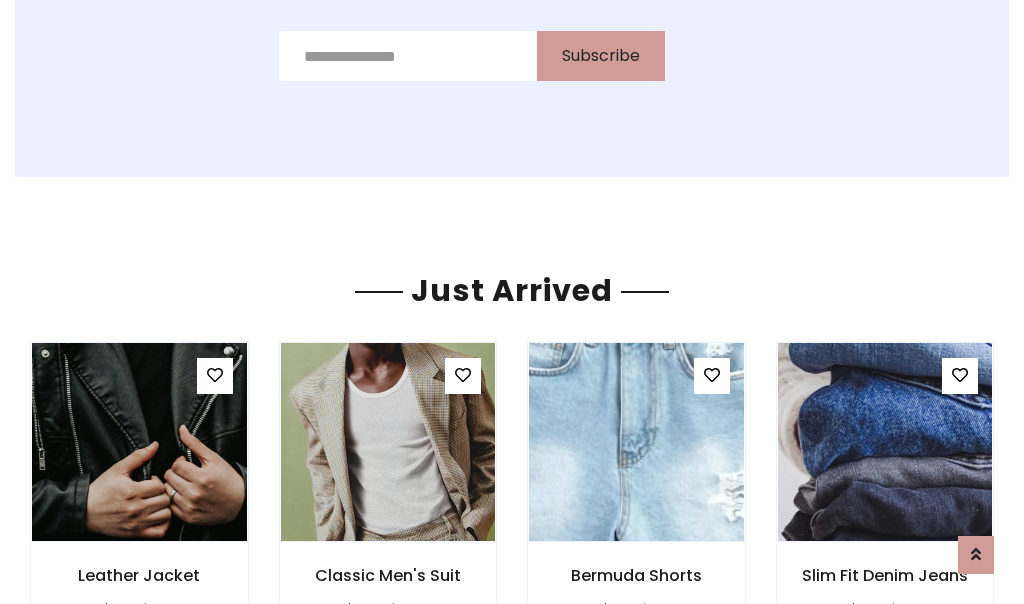 click on "Bermuda Shorts
$22
$25" at bounding box center (640, -428) 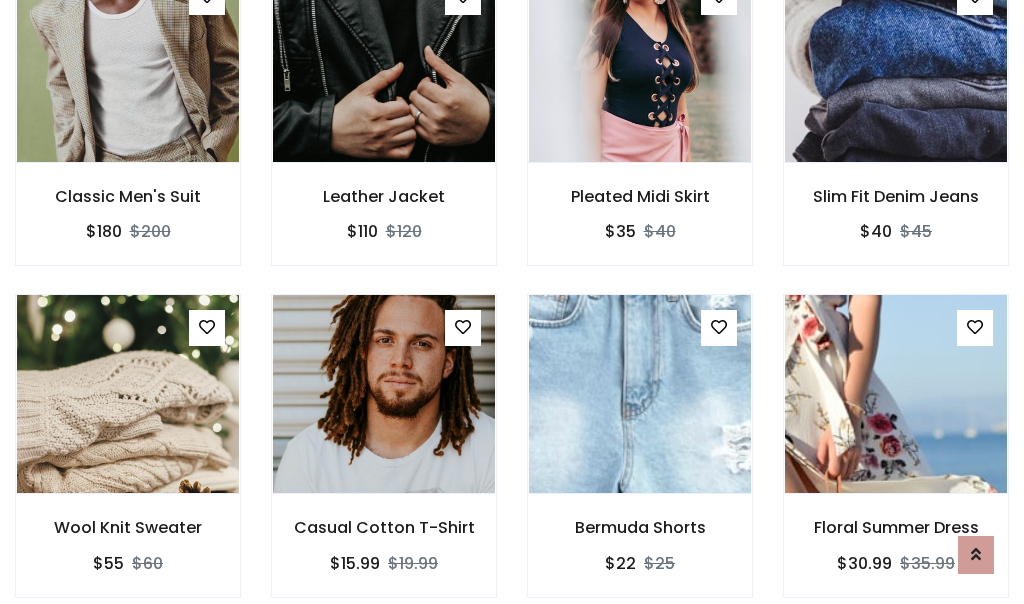 click on "Bermuda Shorts
$22
$25" at bounding box center [640, 459] 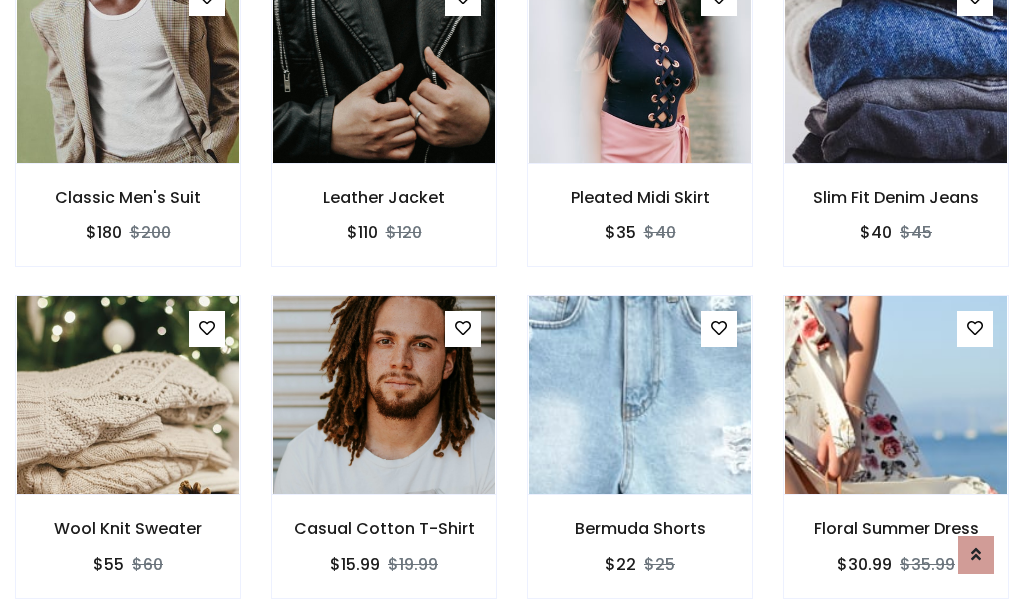 click on "Bermuda Shorts
$22
$25" at bounding box center [640, 460] 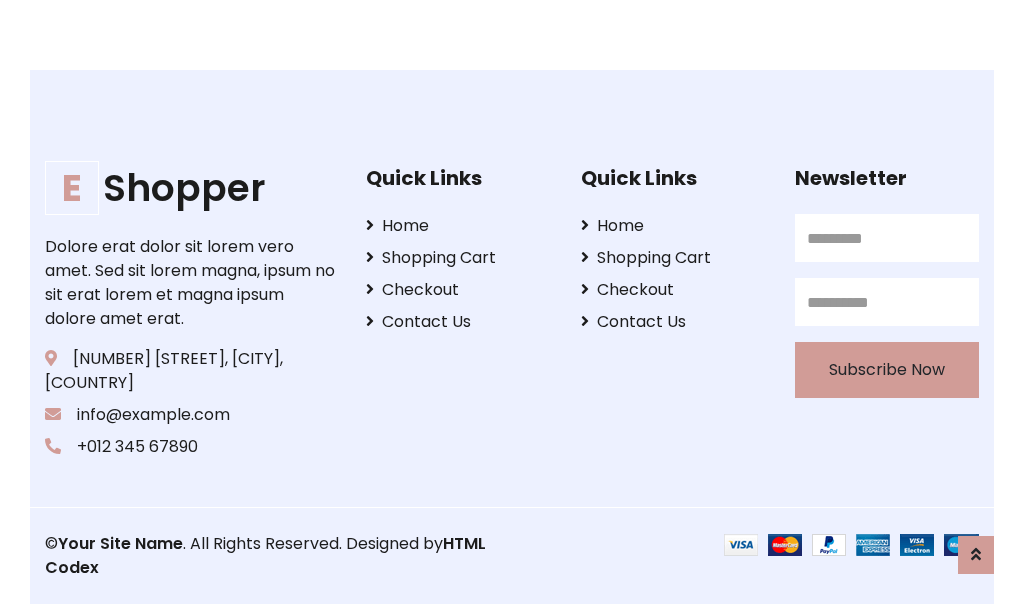 scroll, scrollTop: 3807, scrollLeft: 0, axis: vertical 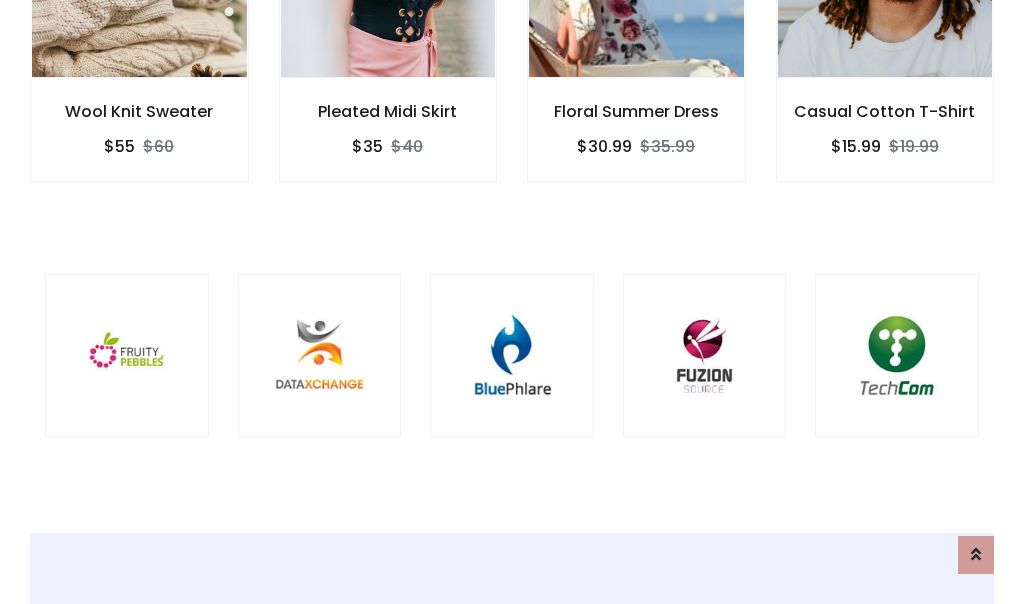 click at bounding box center (512, 356) 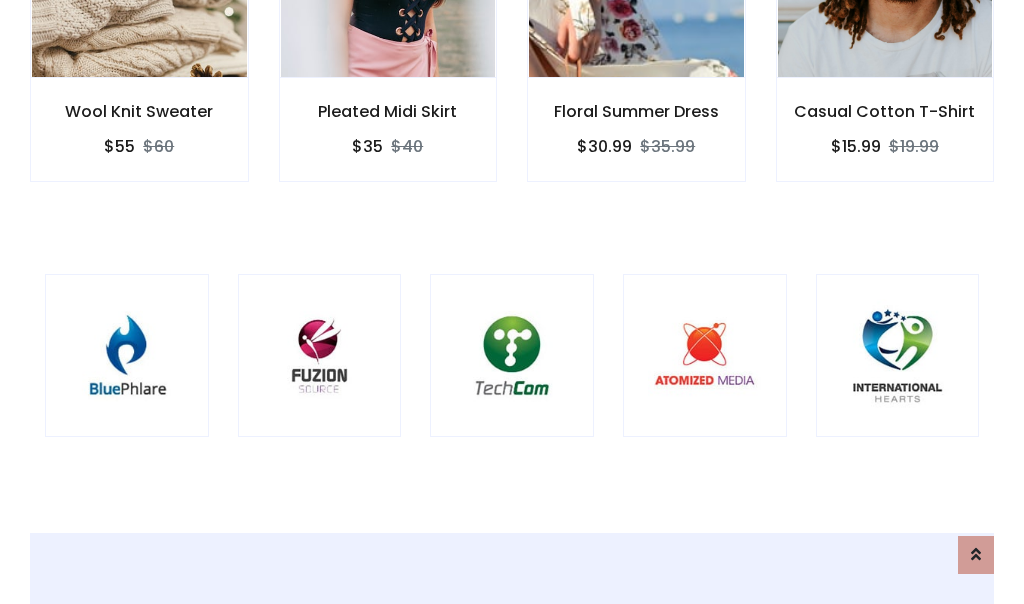 click at bounding box center [512, 356] 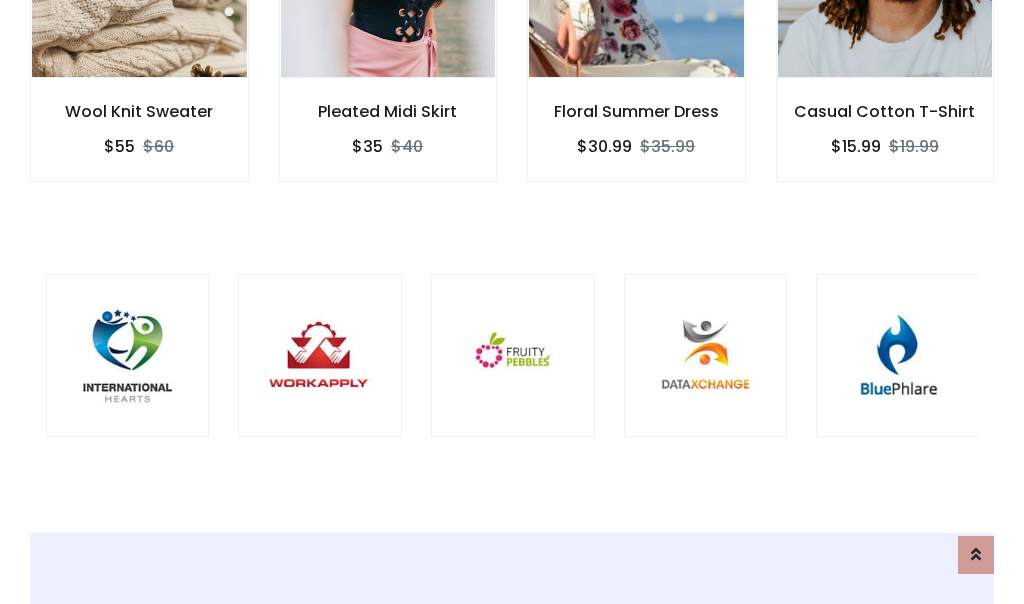 scroll, scrollTop: 0, scrollLeft: 0, axis: both 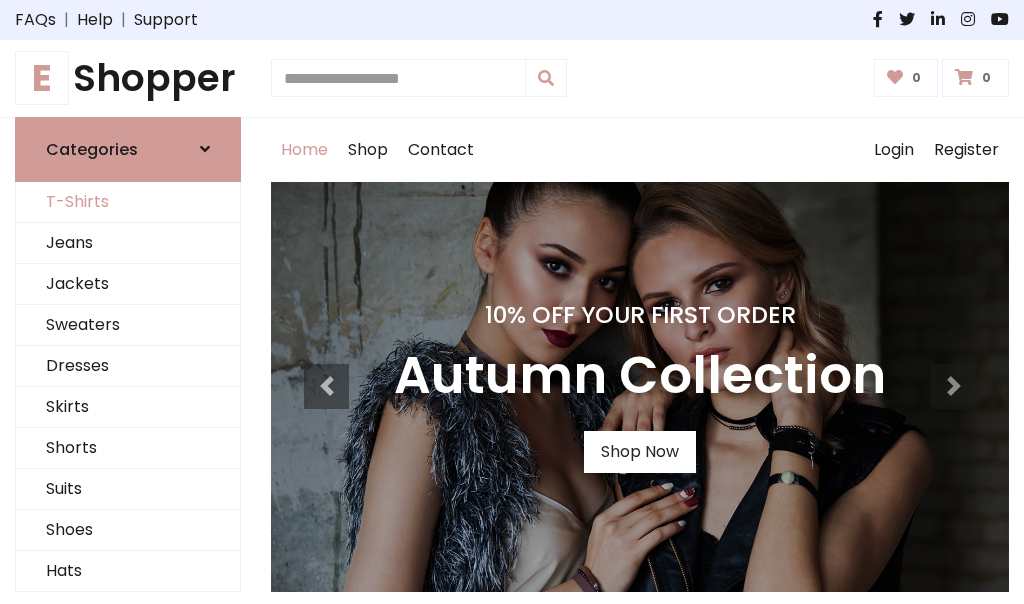 click on "T-Shirts" at bounding box center (128, 202) 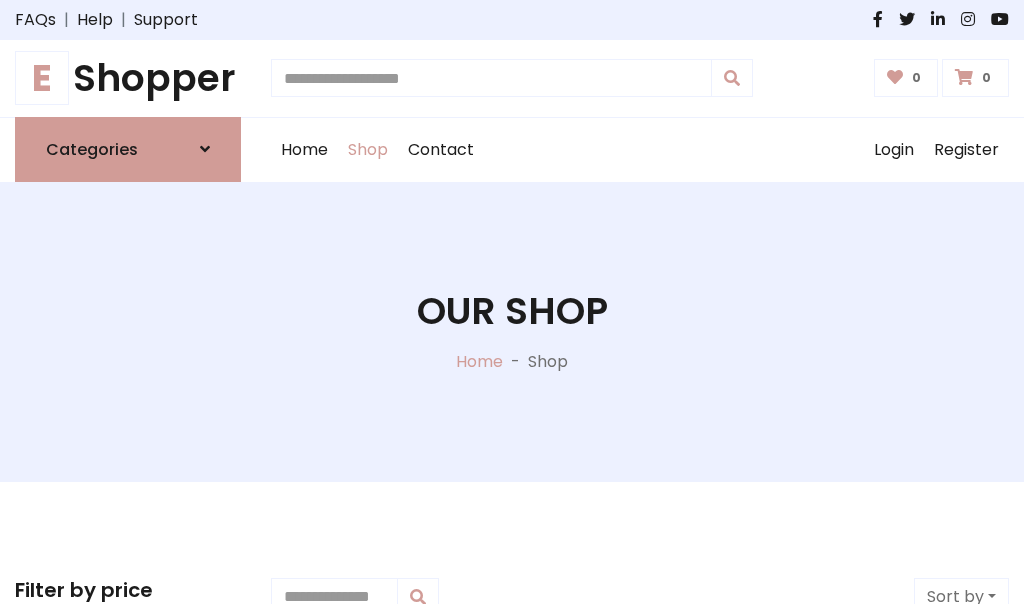 scroll, scrollTop: 802, scrollLeft: 0, axis: vertical 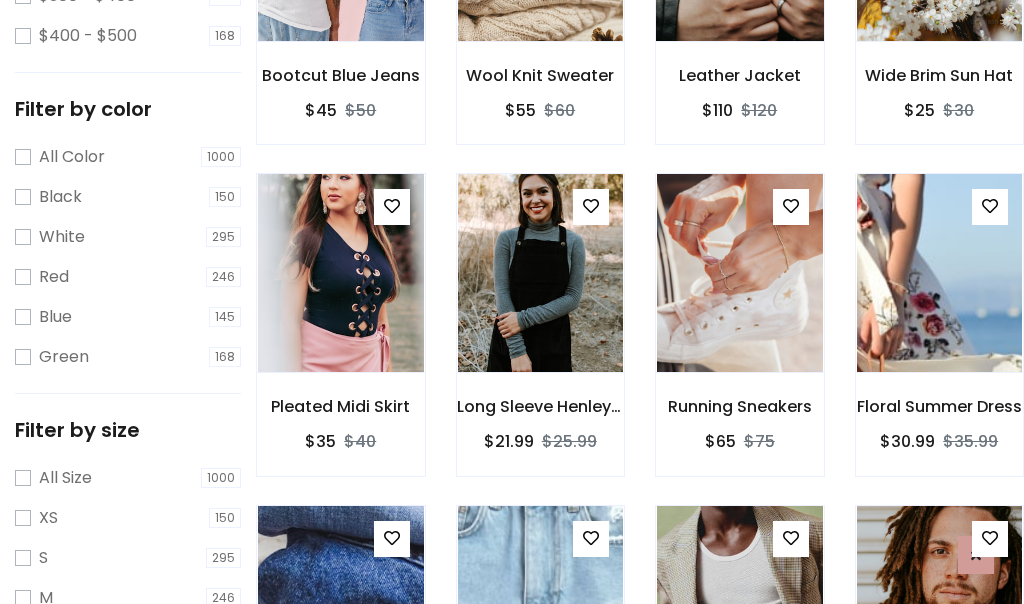 click at bounding box center [739, -58] 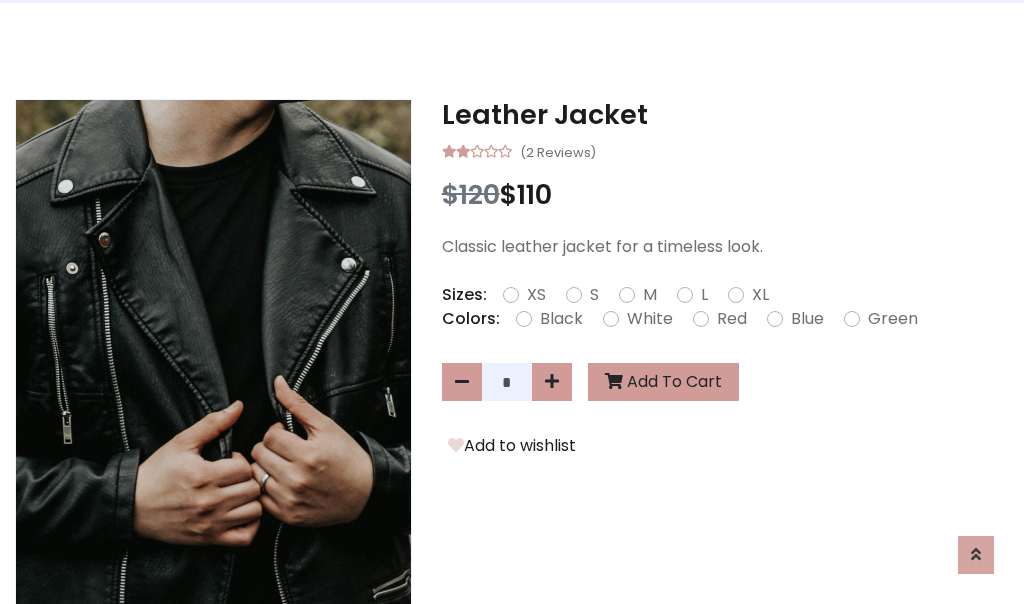 scroll, scrollTop: 0, scrollLeft: 0, axis: both 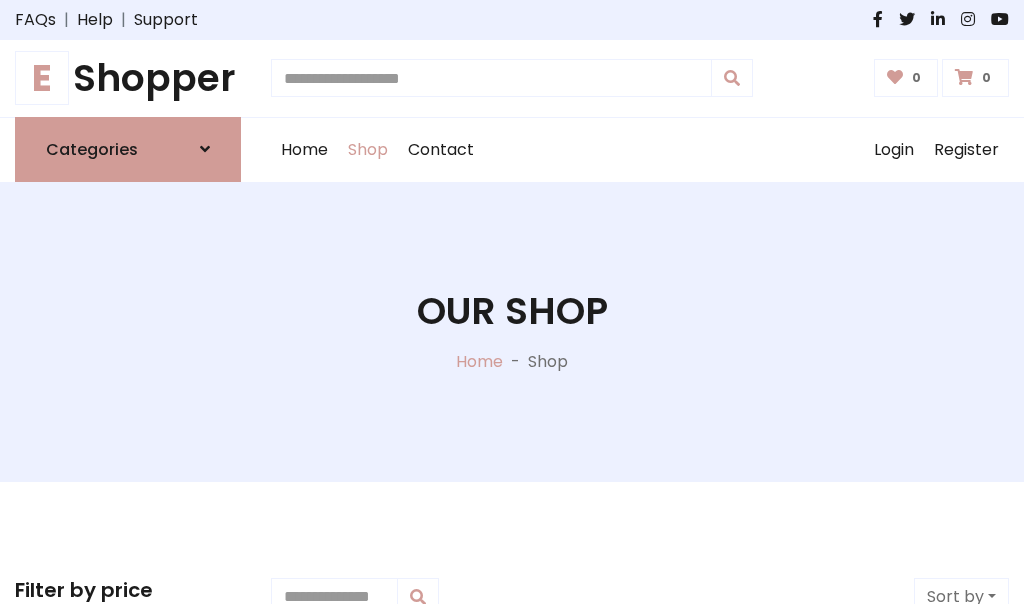 click on "E Shopper" at bounding box center [128, 78] 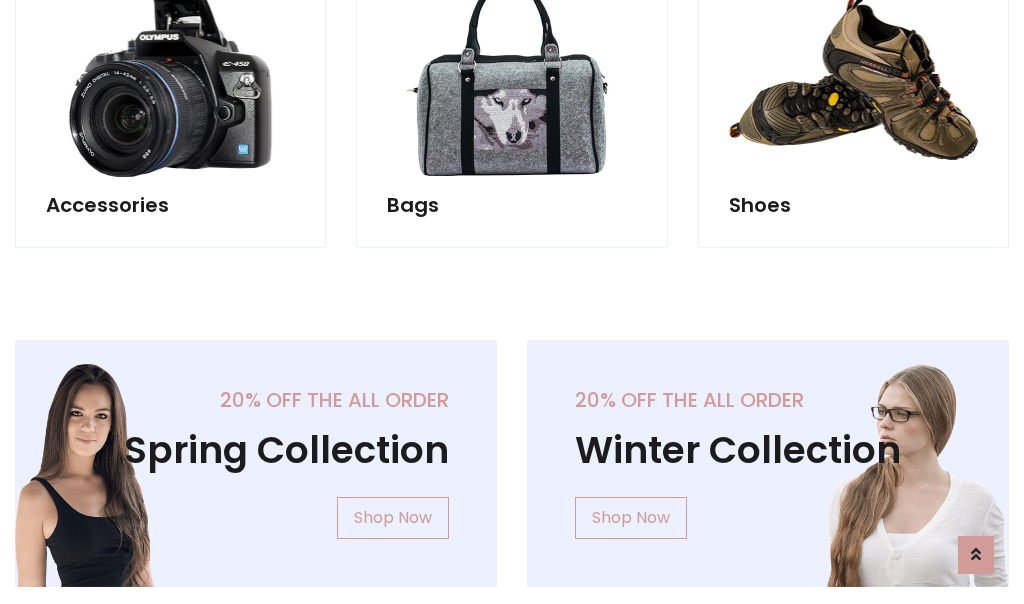 scroll, scrollTop: 1943, scrollLeft: 0, axis: vertical 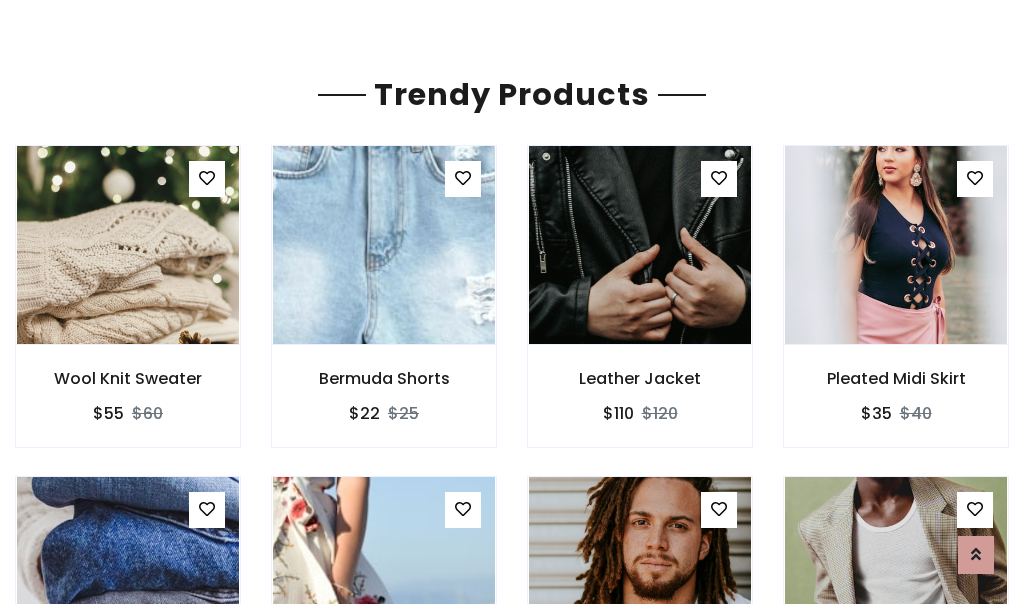 click on "Shop" at bounding box center (368, -1793) 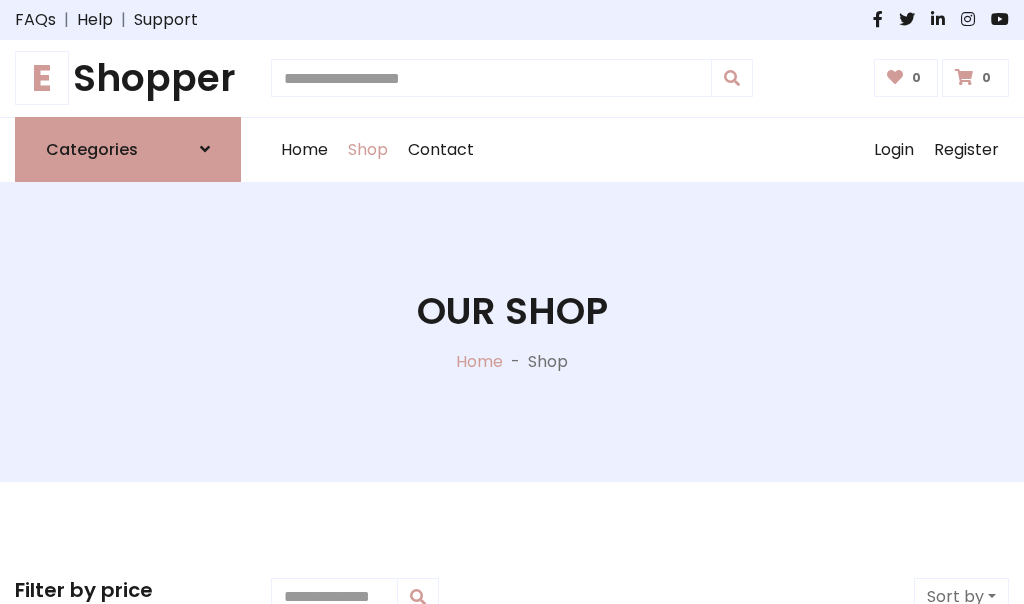 scroll, scrollTop: 0, scrollLeft: 0, axis: both 